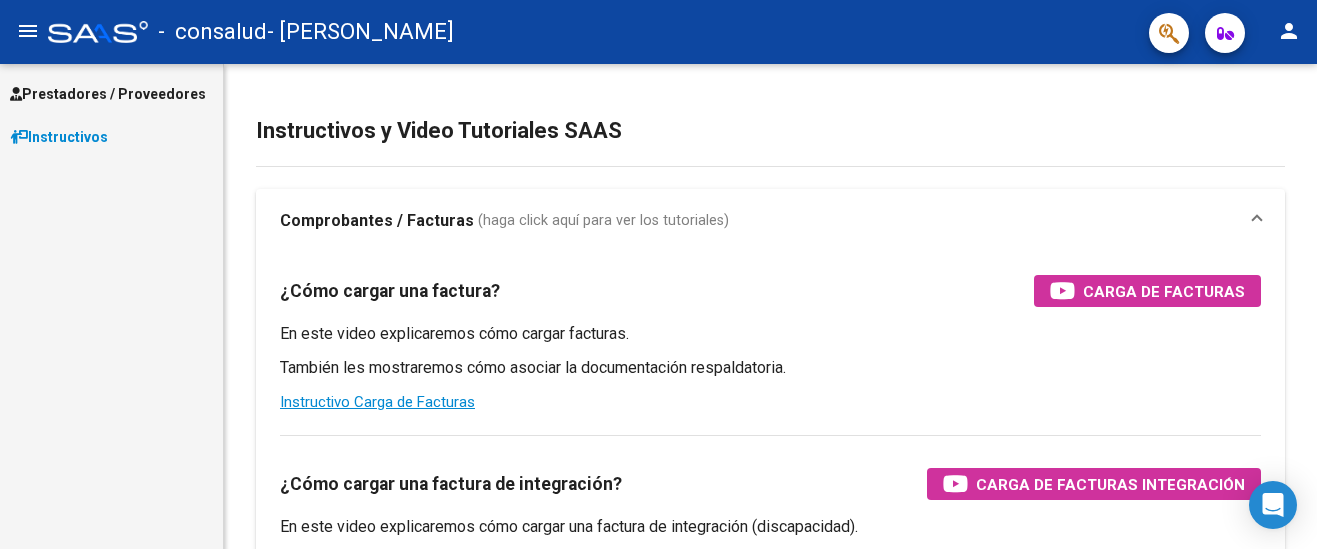 scroll, scrollTop: 0, scrollLeft: 0, axis: both 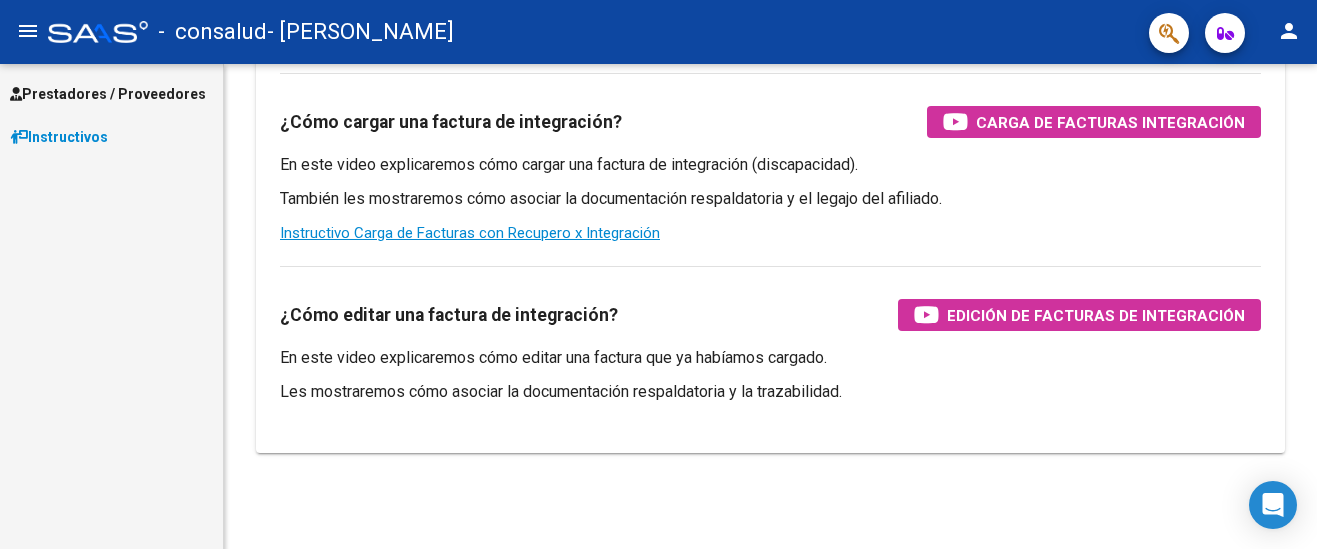 click on "Prestadores / Proveedores" at bounding box center [108, 94] 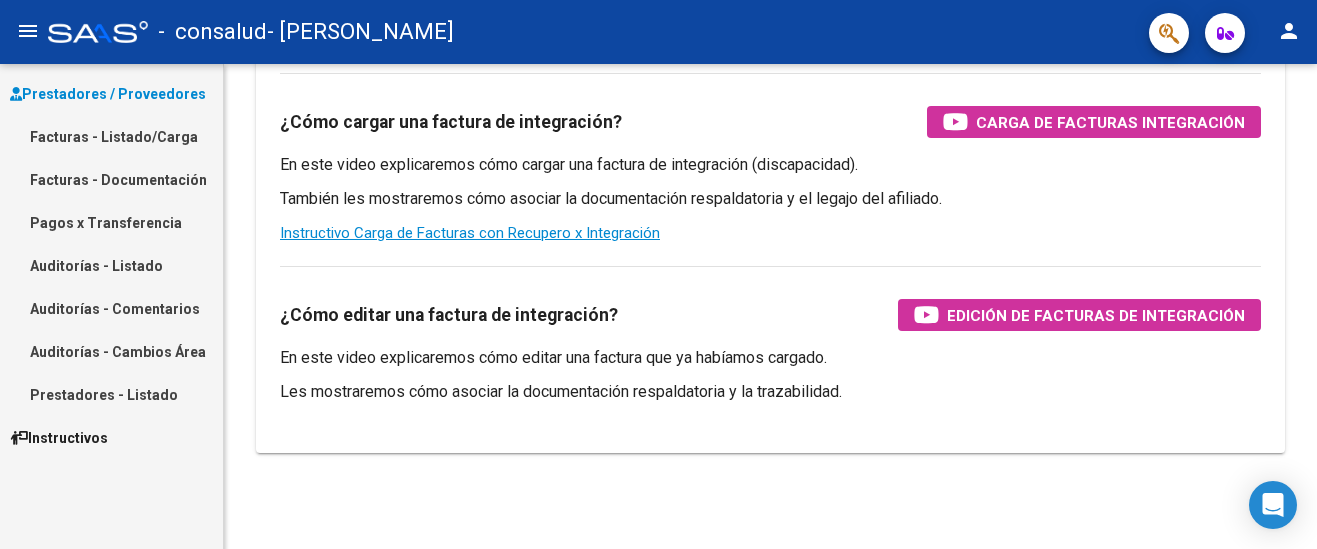 click on "Facturas - Listado/Carga" at bounding box center (111, 136) 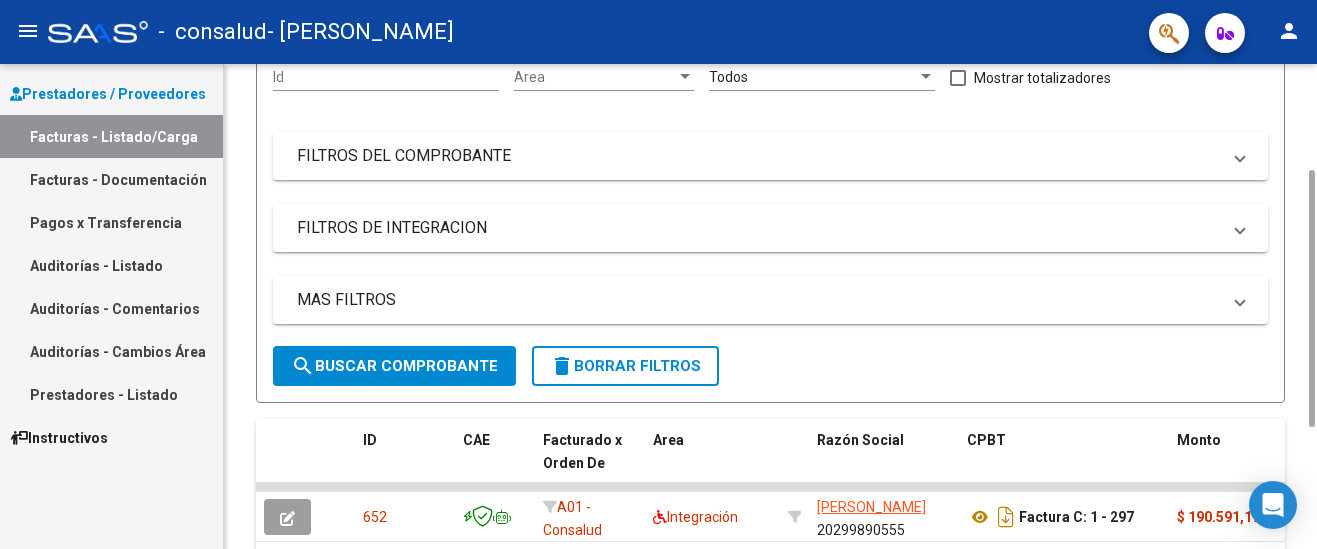 scroll, scrollTop: 0, scrollLeft: 0, axis: both 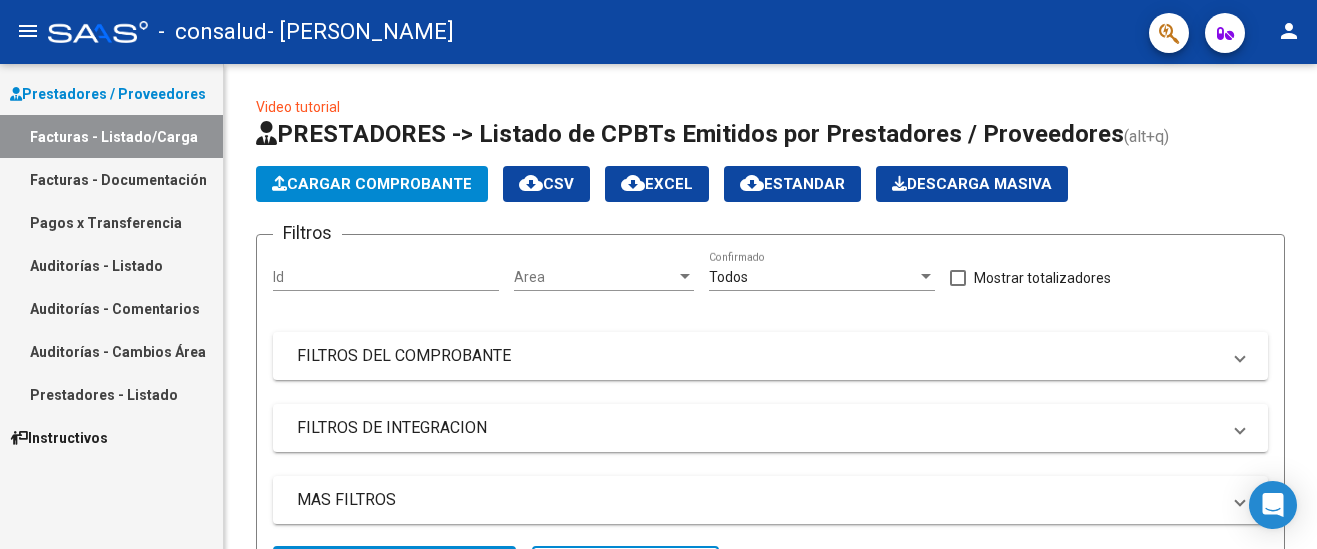 click on "Instructivos" at bounding box center (59, 438) 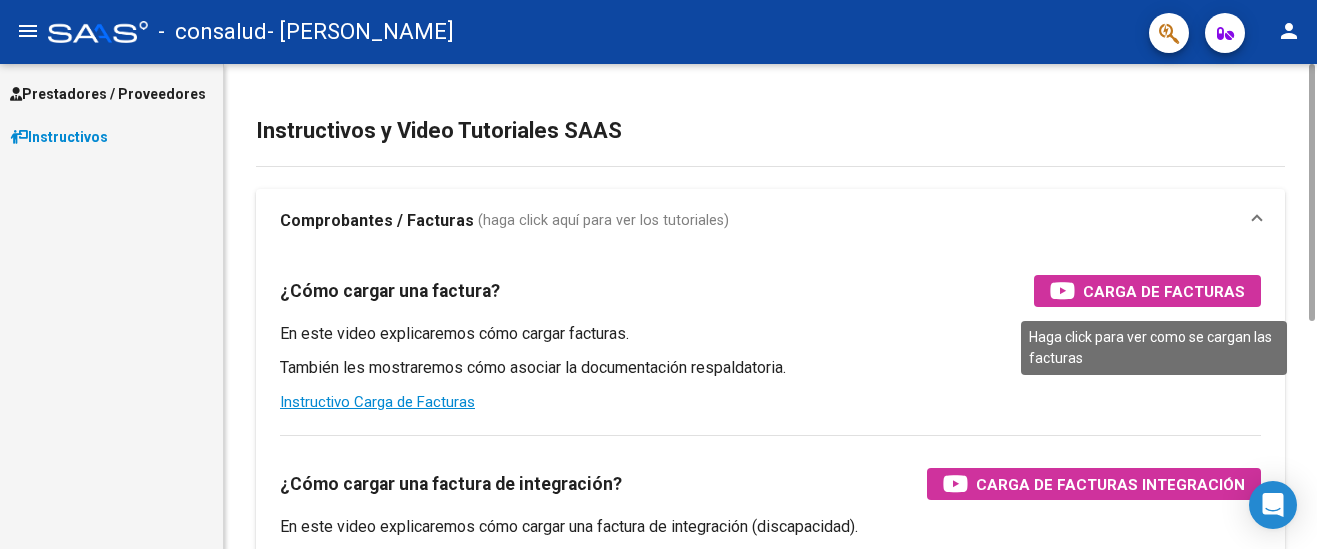 click on "Carga de Facturas" at bounding box center (1164, 291) 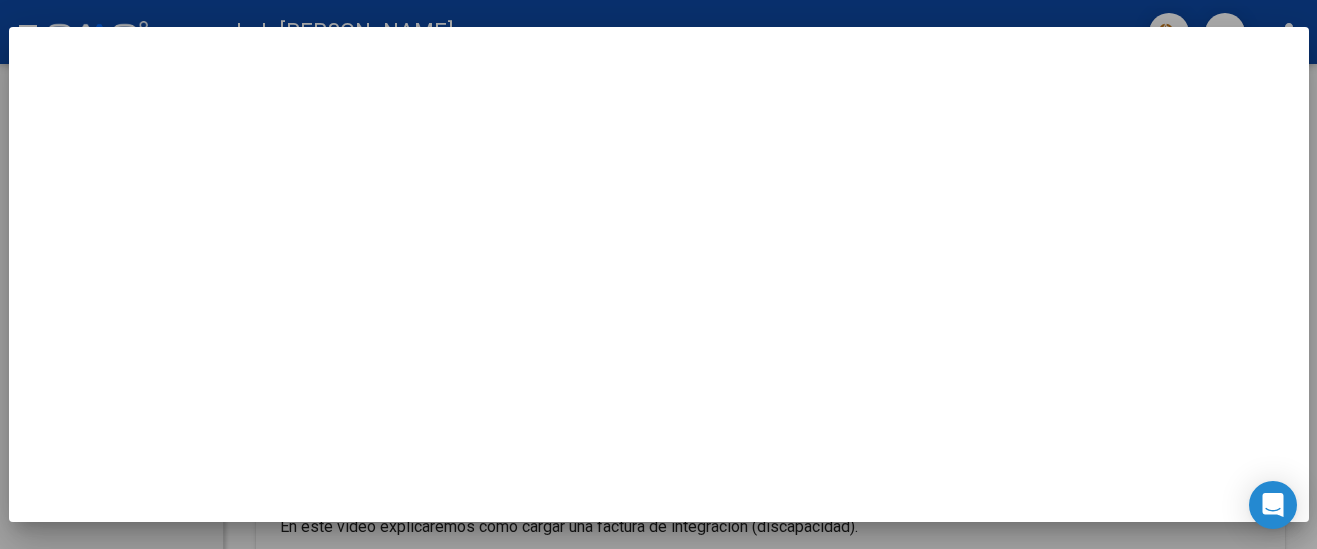 scroll, scrollTop: 0, scrollLeft: 0, axis: both 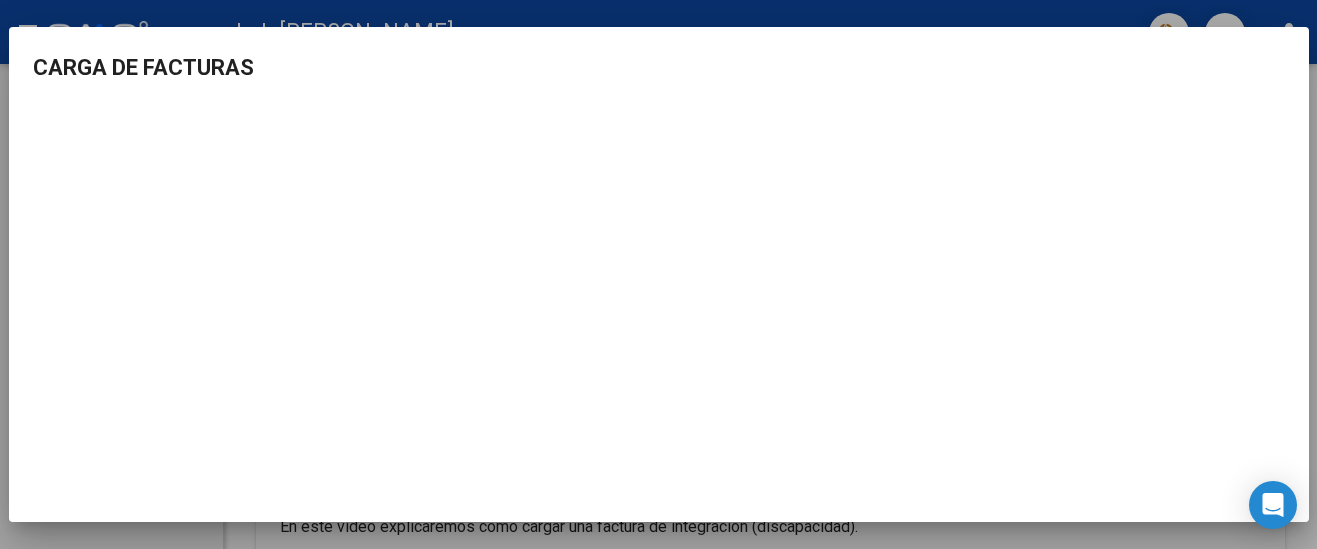 click at bounding box center (658, 274) 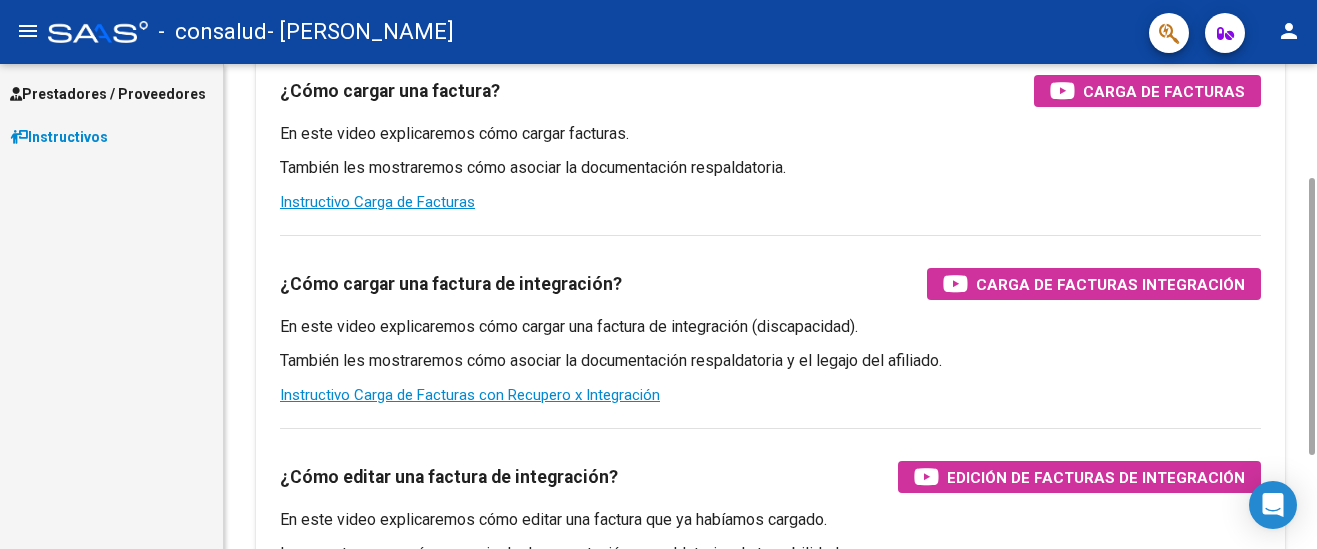 scroll, scrollTop: 362, scrollLeft: 0, axis: vertical 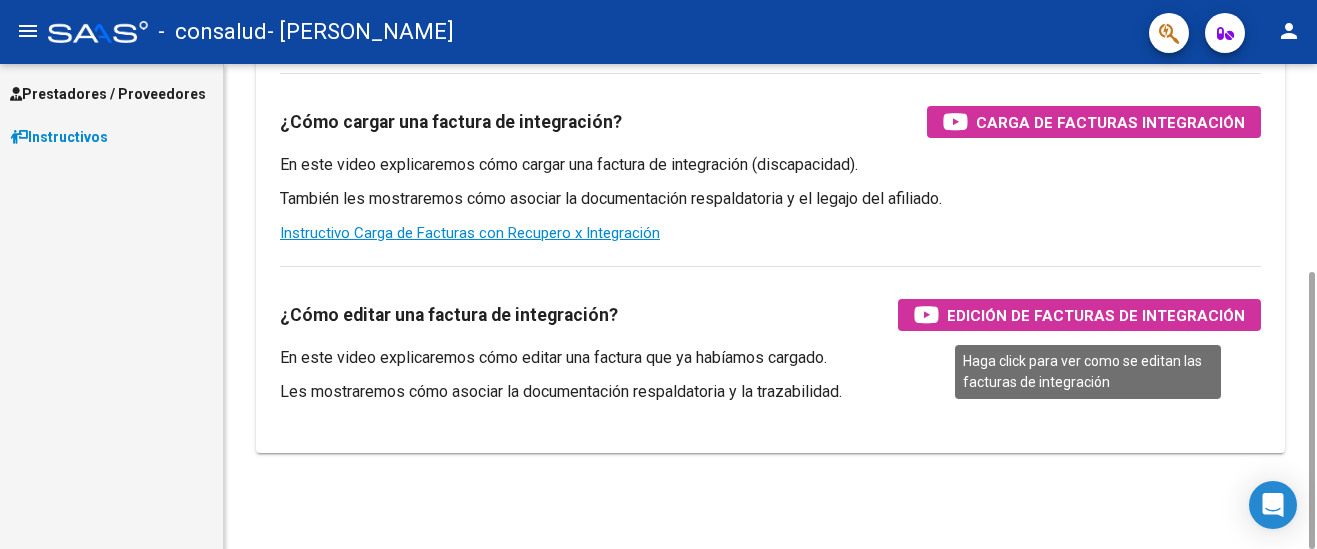 click on "Edición de Facturas de integración" at bounding box center [1096, 315] 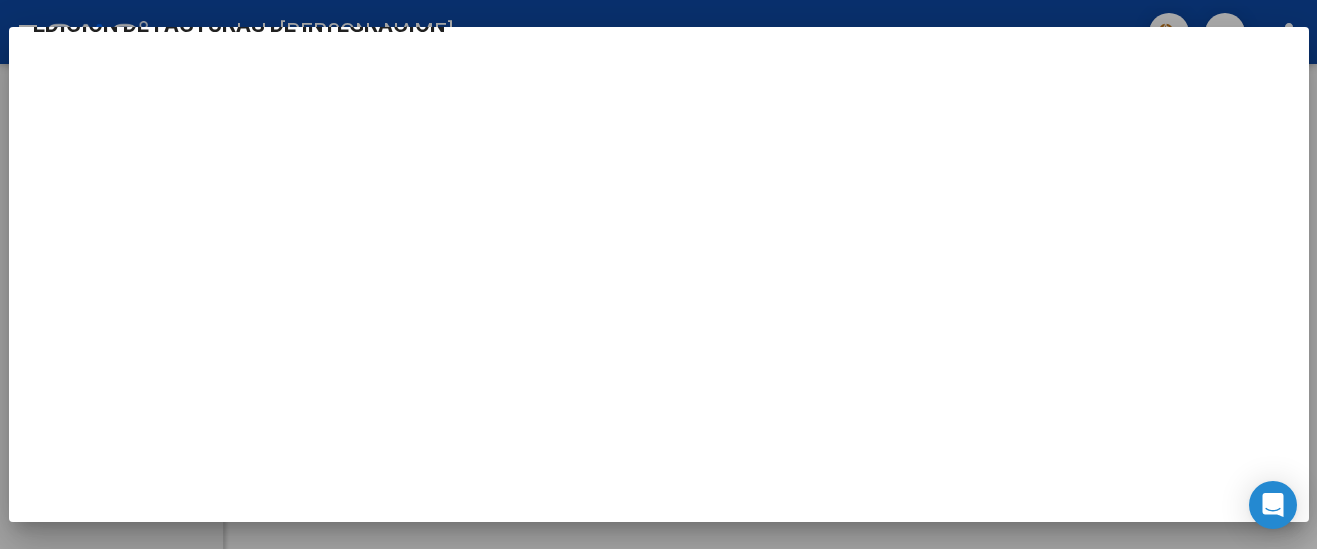 scroll, scrollTop: 54, scrollLeft: 0, axis: vertical 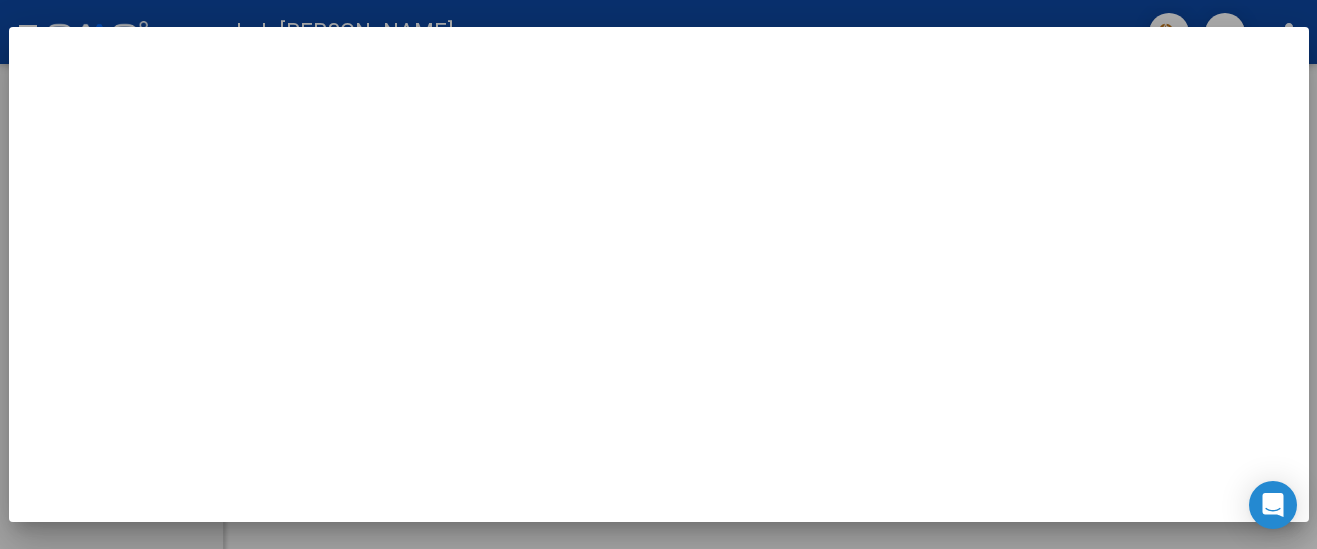 click at bounding box center (658, 274) 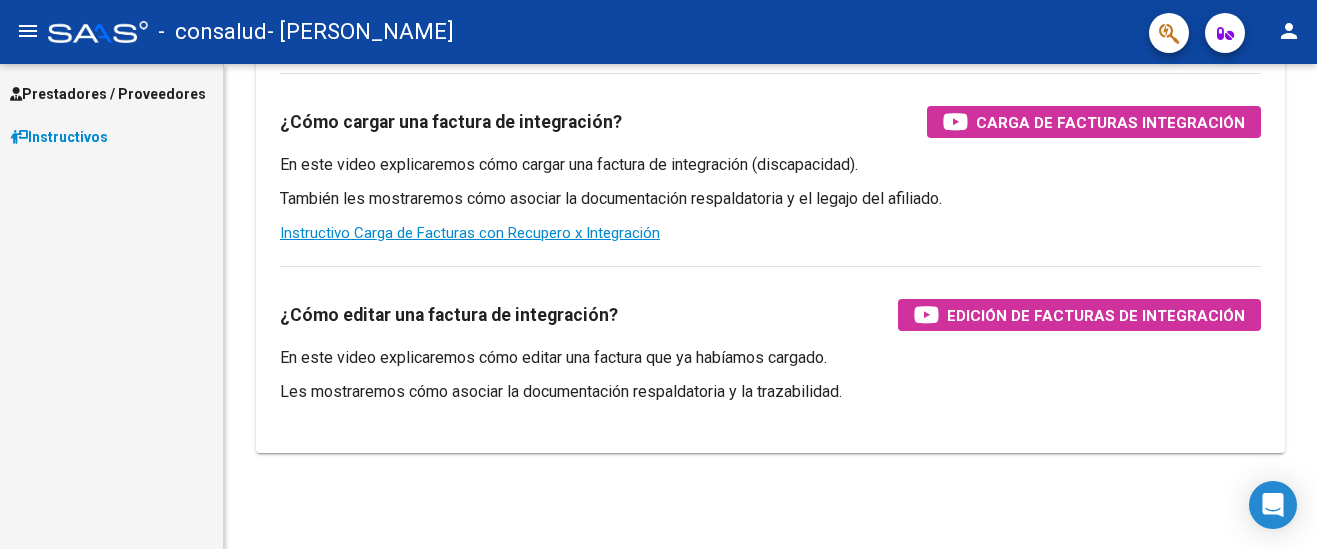 scroll, scrollTop: 0, scrollLeft: 0, axis: both 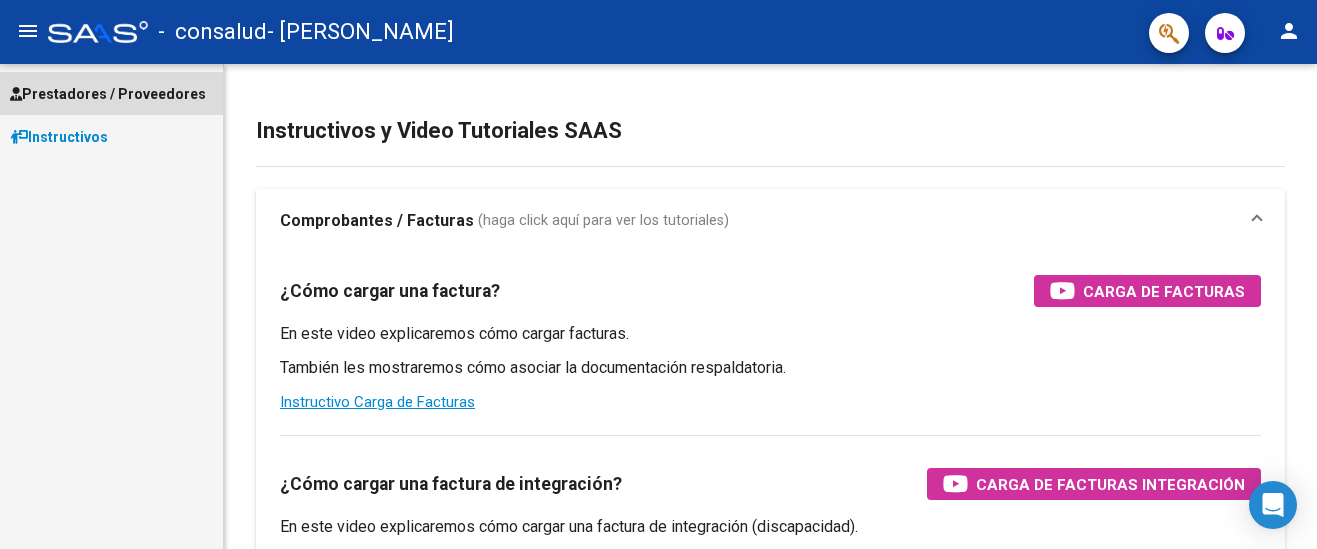 click on "Prestadores / Proveedores" at bounding box center (108, 94) 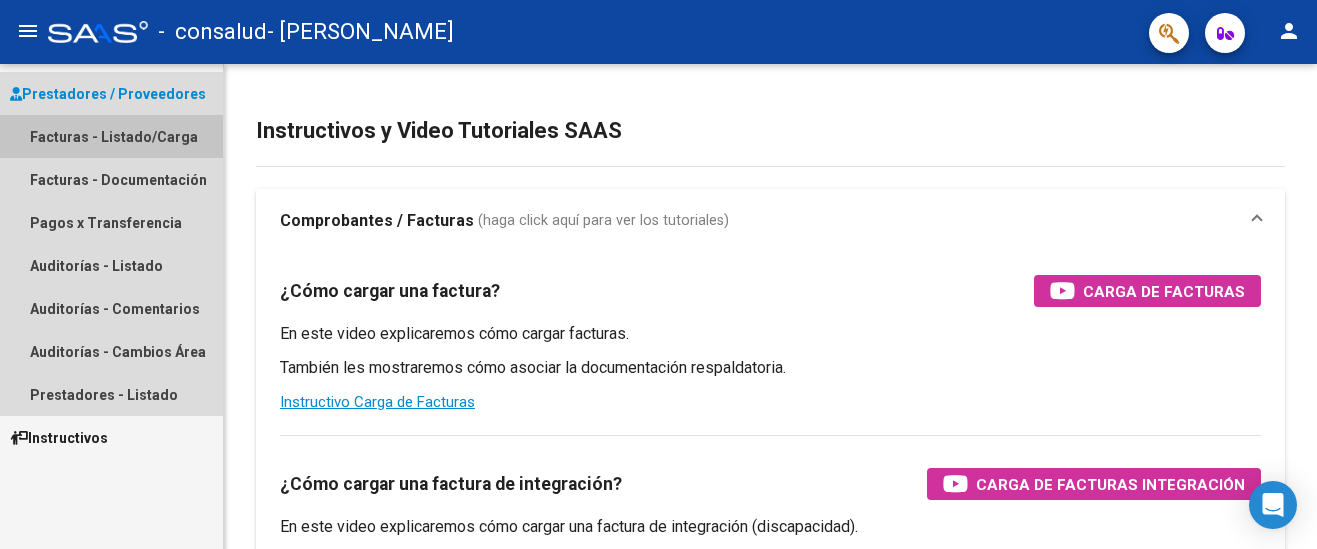 click on "Facturas - Listado/Carga" at bounding box center (111, 136) 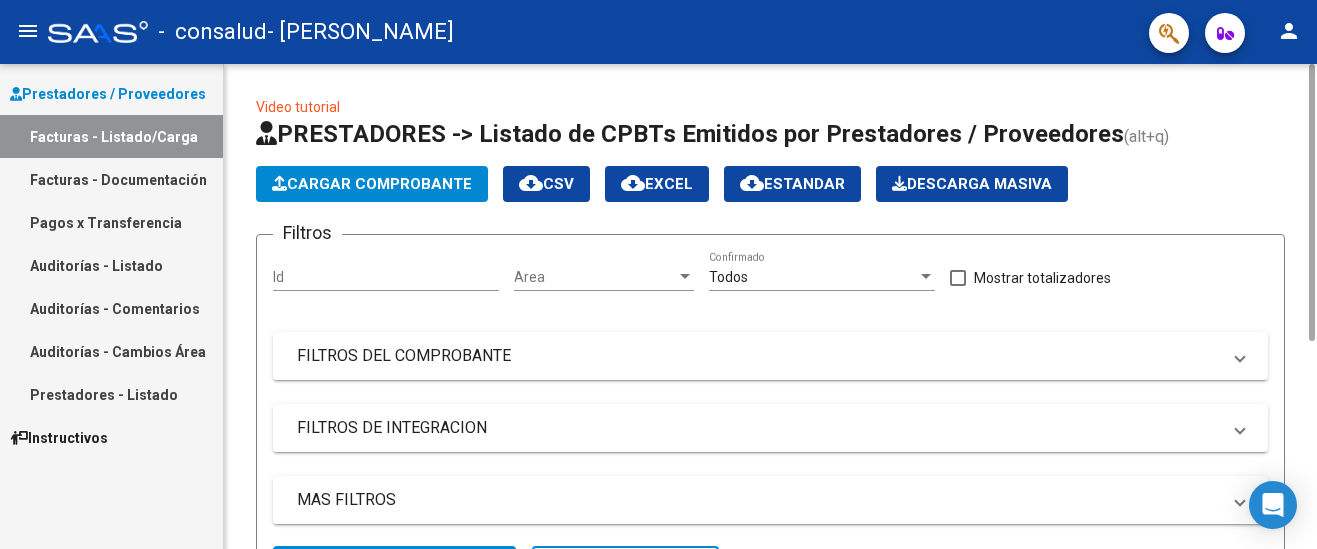 click at bounding box center (685, 276) 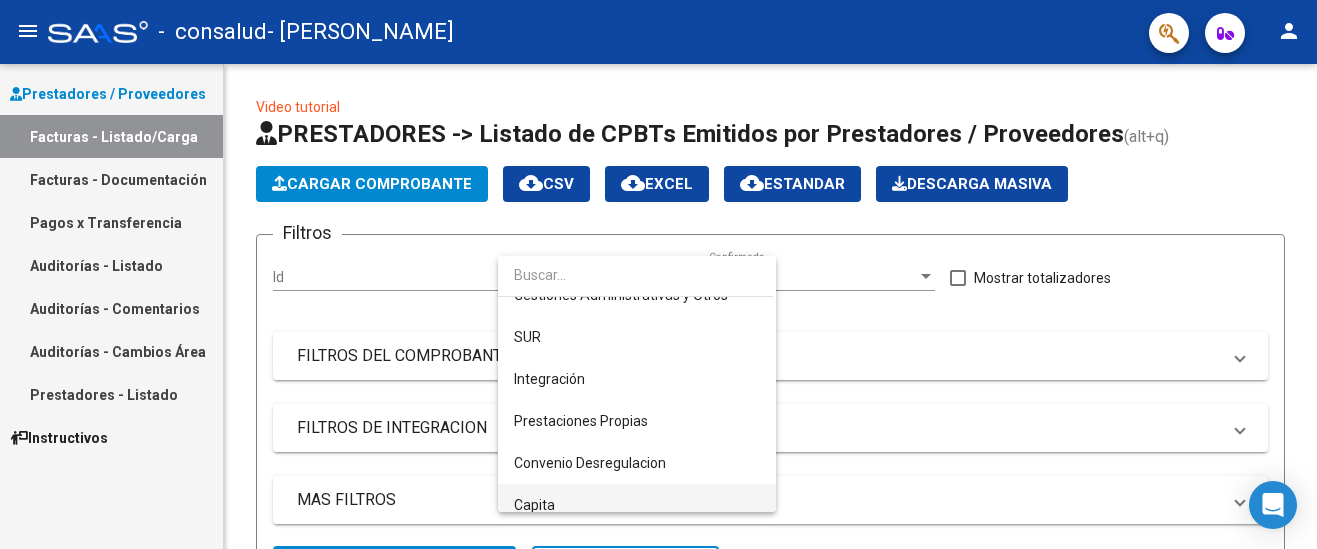 scroll, scrollTop: 106, scrollLeft: 0, axis: vertical 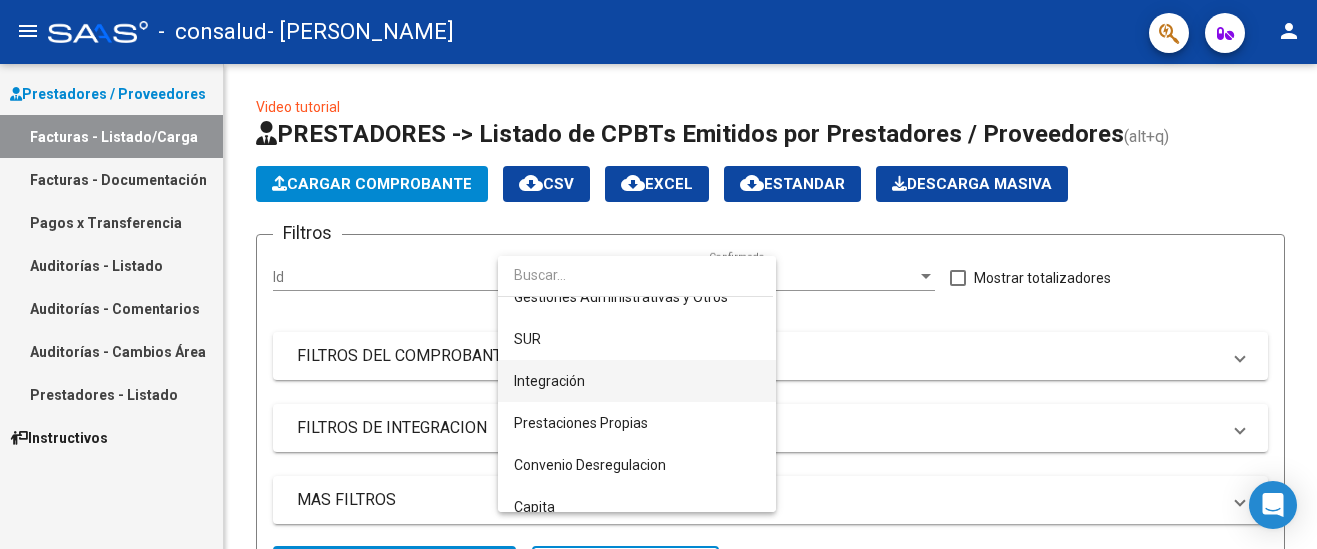 click on "Integración" at bounding box center (637, 381) 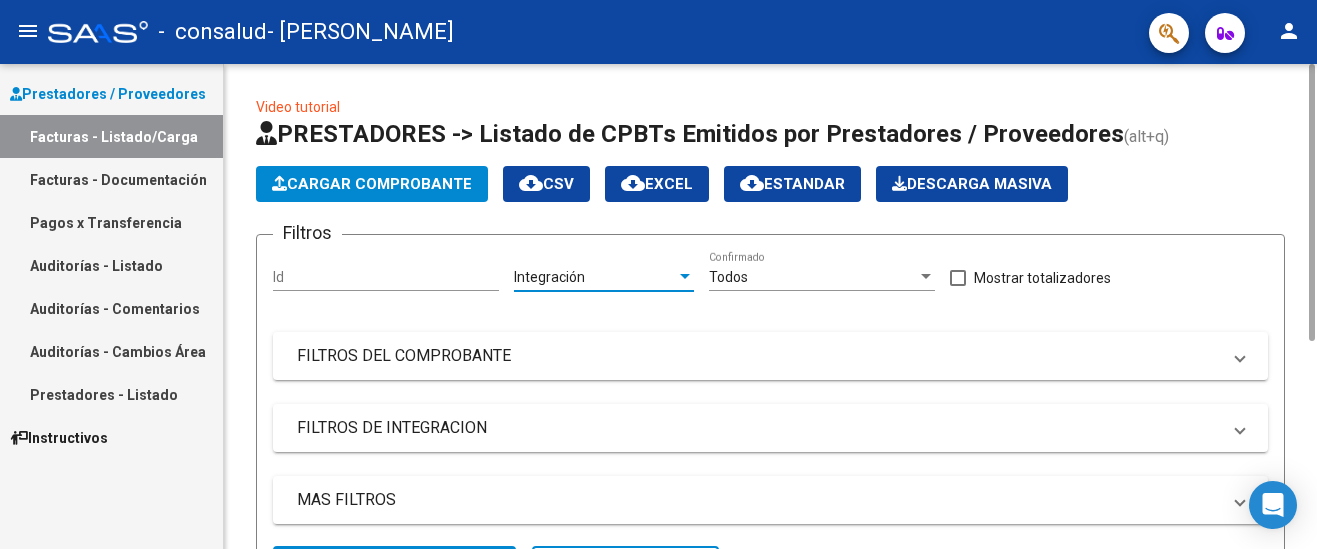 click at bounding box center (926, 277) 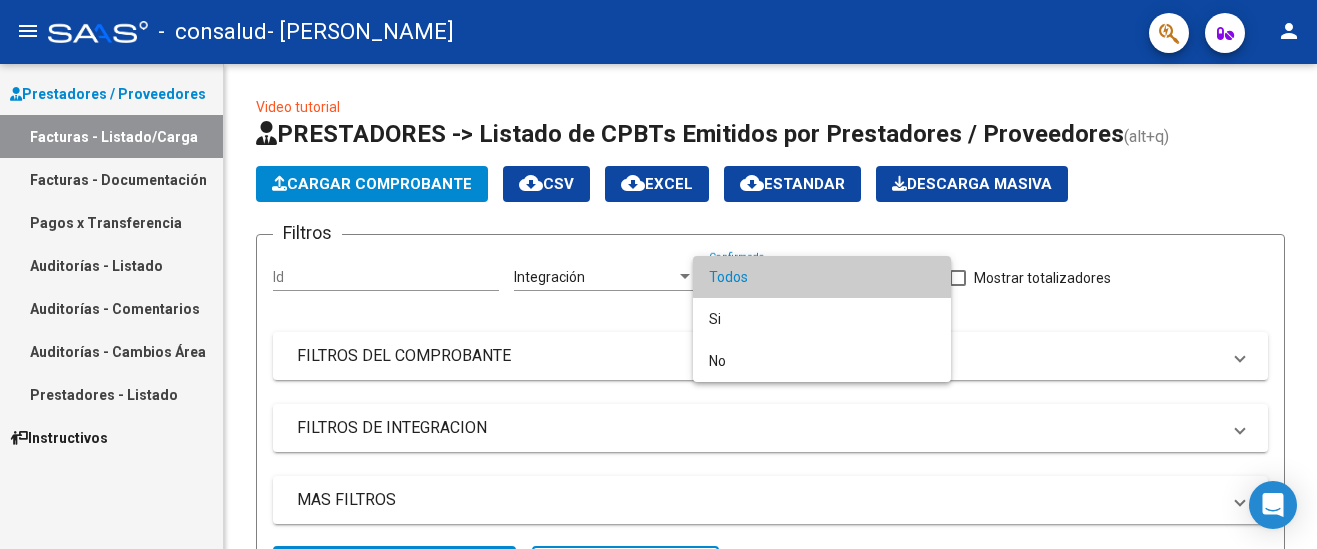 click at bounding box center [658, 274] 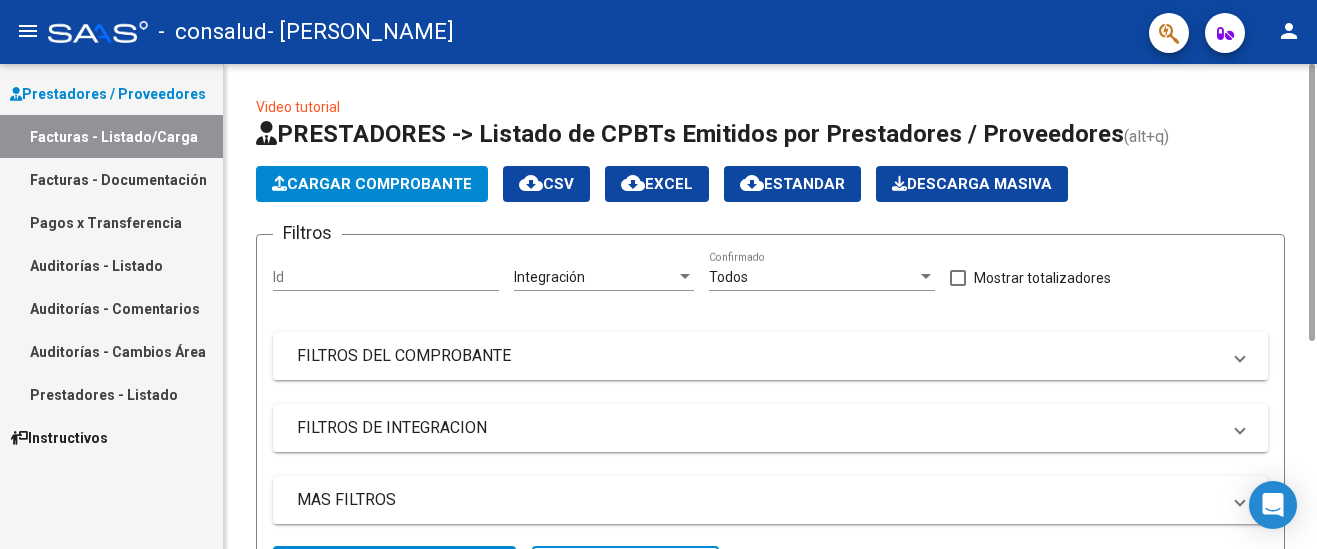 click on "FILTROS DEL COMPROBANTE" at bounding box center (758, 356) 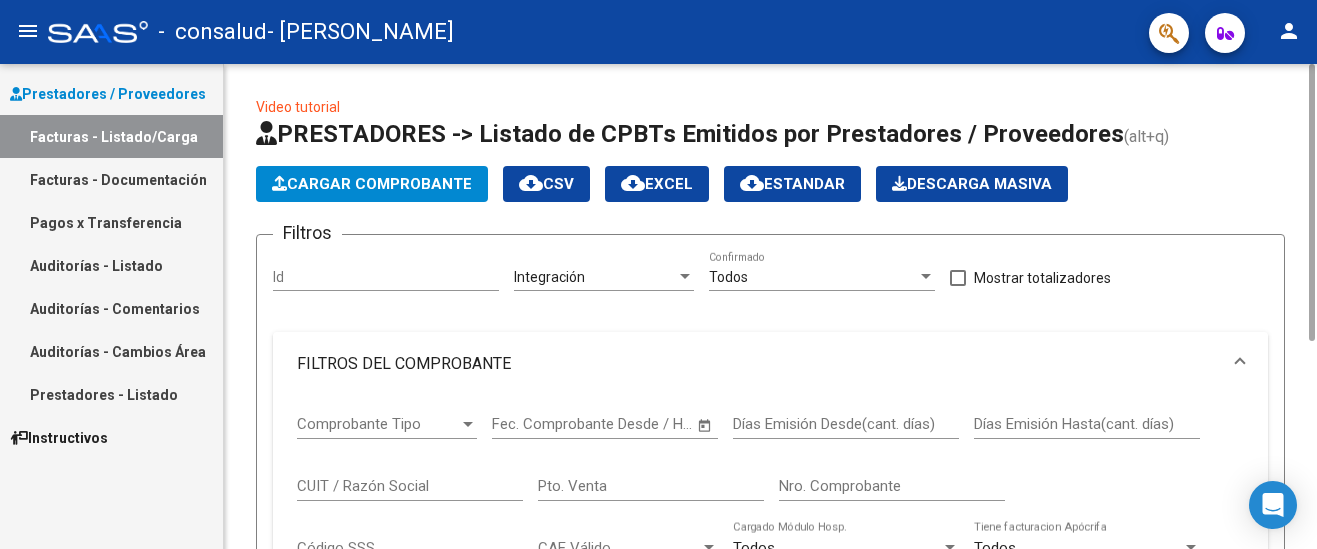 scroll, scrollTop: 200, scrollLeft: 0, axis: vertical 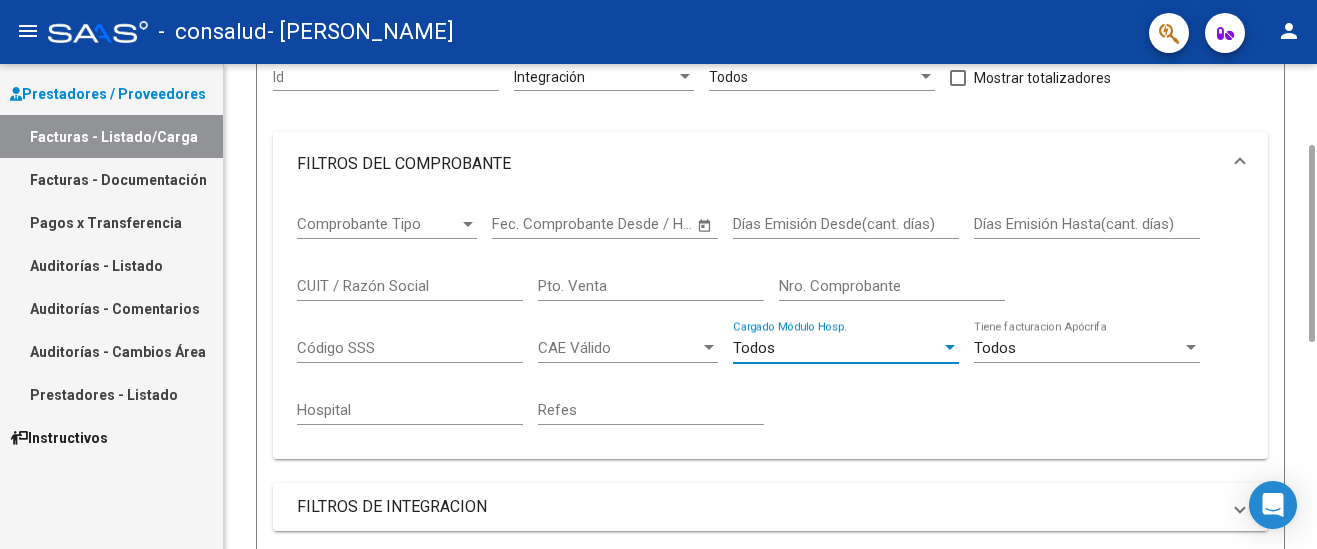 click at bounding box center [950, 348] 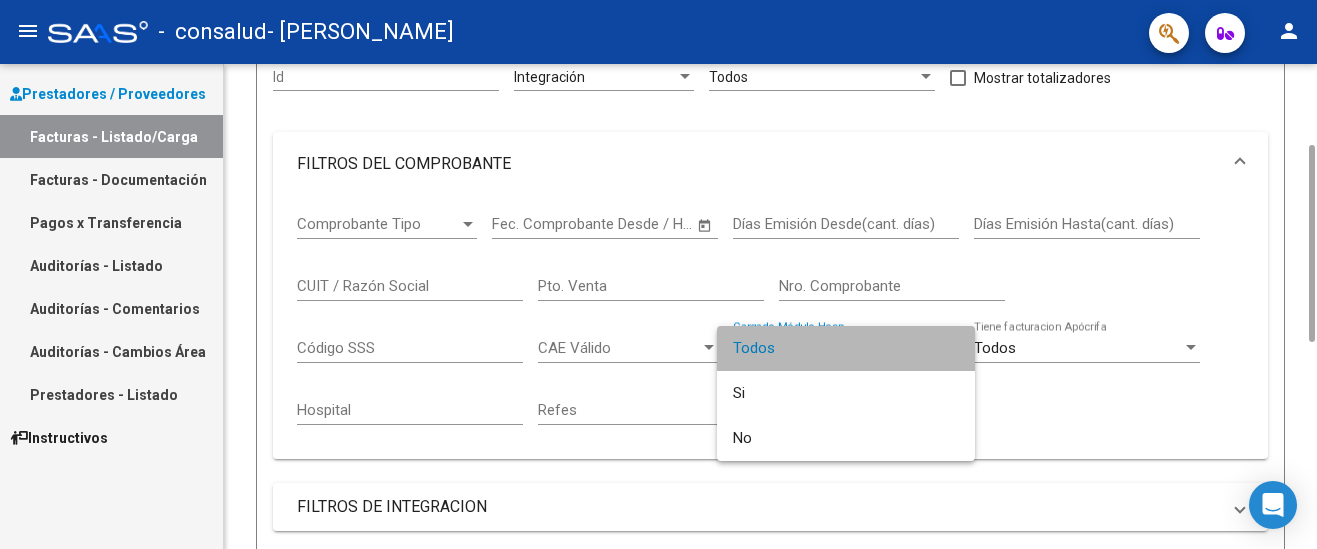click on "Todos" at bounding box center [846, 348] 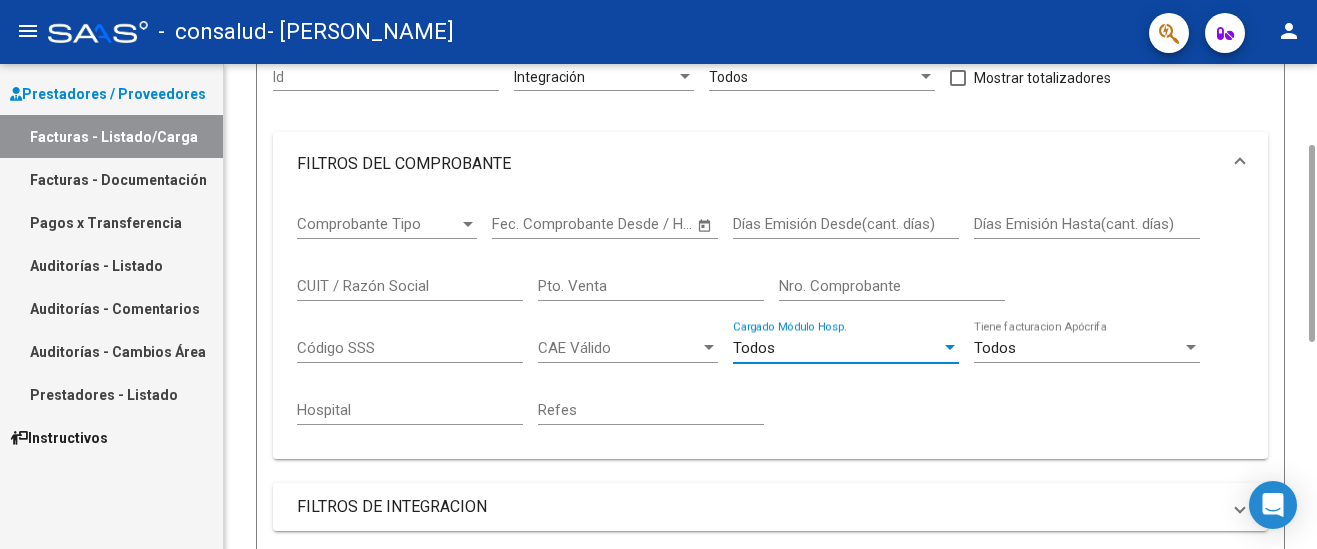 click at bounding box center [1191, 348] 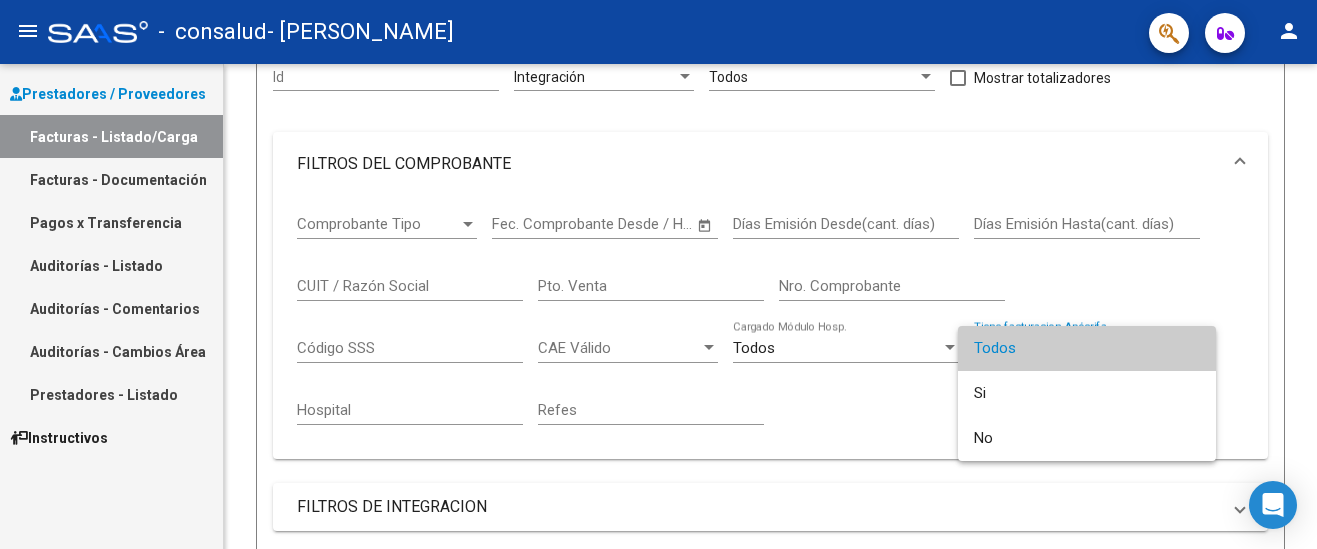 click on "Todos" at bounding box center (1087, 348) 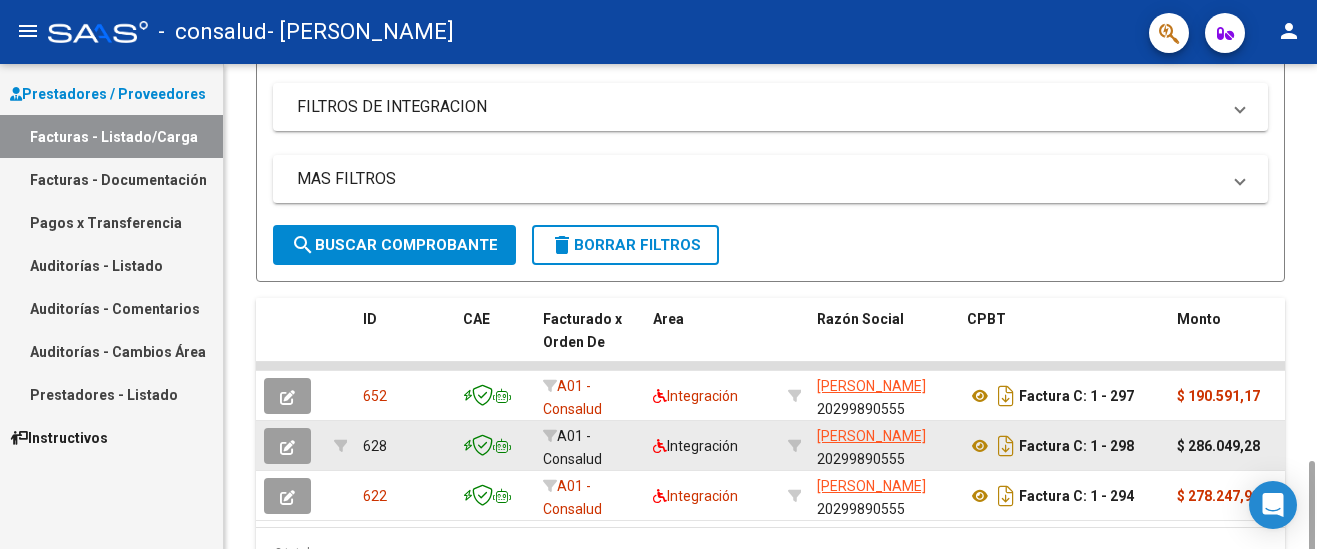 scroll, scrollTop: 709, scrollLeft: 0, axis: vertical 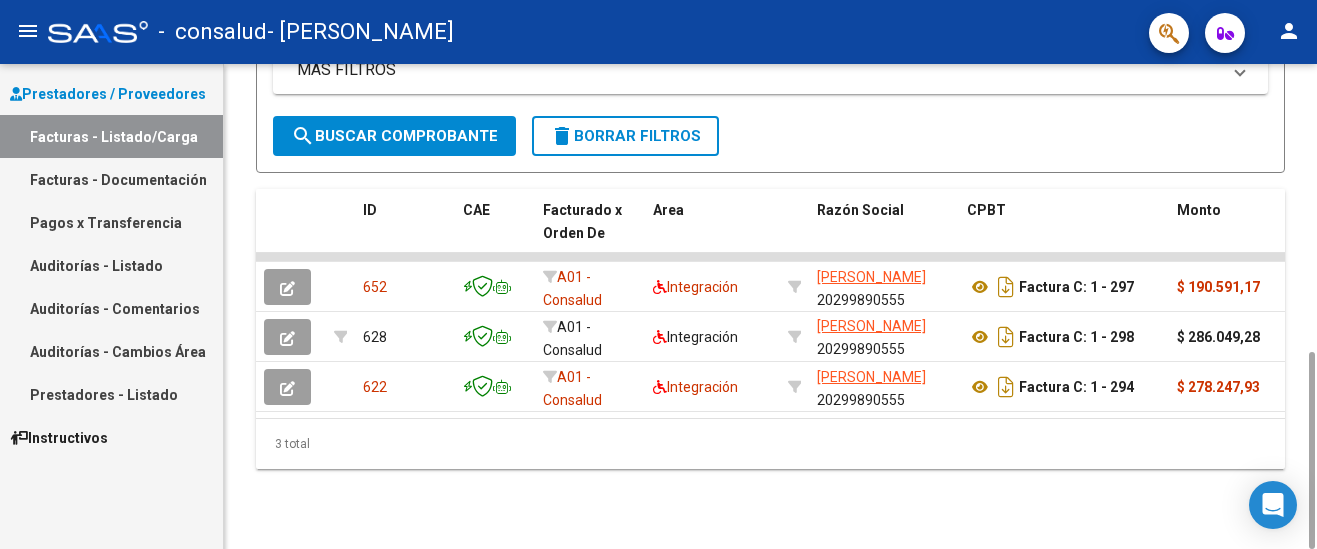 click on "menu -   consalud   - [PERSON_NAME] person    Prestadores / Proveedores Facturas - Listado/Carga Facturas - Documentación Pagos x Transferencia Auditorías - Listado Auditorías - Comentarios Auditorías - Cambios Área Prestadores - Listado    Instructivos  Video tutorial   PRESTADORES -> Listado de CPBTs Emitidos por Prestadores / Proveedores (alt+q)   Cargar Comprobante
cloud_download  CSV  cloud_download  EXCEL  cloud_download  Estandar   Descarga Masiva
Filtros Id Integración Area Todos  Confirmado   Mostrar totalizadores   FILTROS DEL COMPROBANTE  Comprobante Tipo Comprobante Tipo Start date – Fec. Comprobante Desde / Hasta Días Emisión Desde(cant. días) Días Emisión Hasta(cant. días) CUIT / Razón Social Pto. Venta Nro. Comprobante Código SSS CAE Válido CAE Válido Todos  Cargado Módulo Hosp. Todos  Tiene facturacion Apócrifa Hospital Refes  FILTROS DE INTEGRACION  Período De Prestación Campos del Archivo de Rendición Devuelto x SSS (dr_envio) Todos  Todos  Todos" at bounding box center (658, 274) 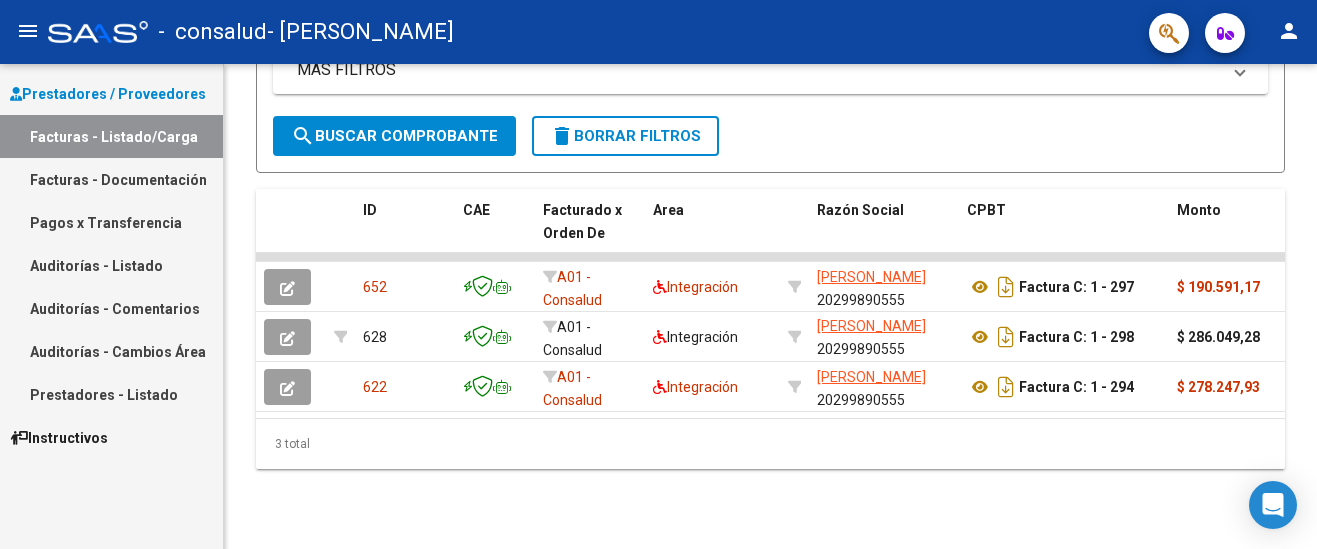click on "Facturas - Documentación" at bounding box center [111, 179] 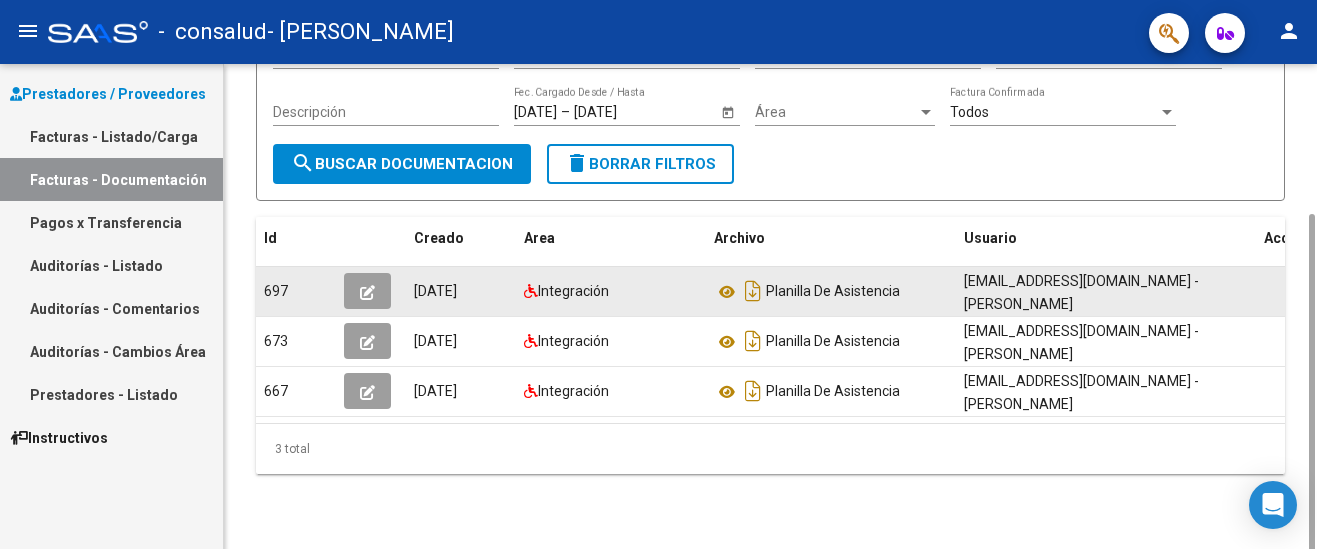 scroll, scrollTop: 205, scrollLeft: 0, axis: vertical 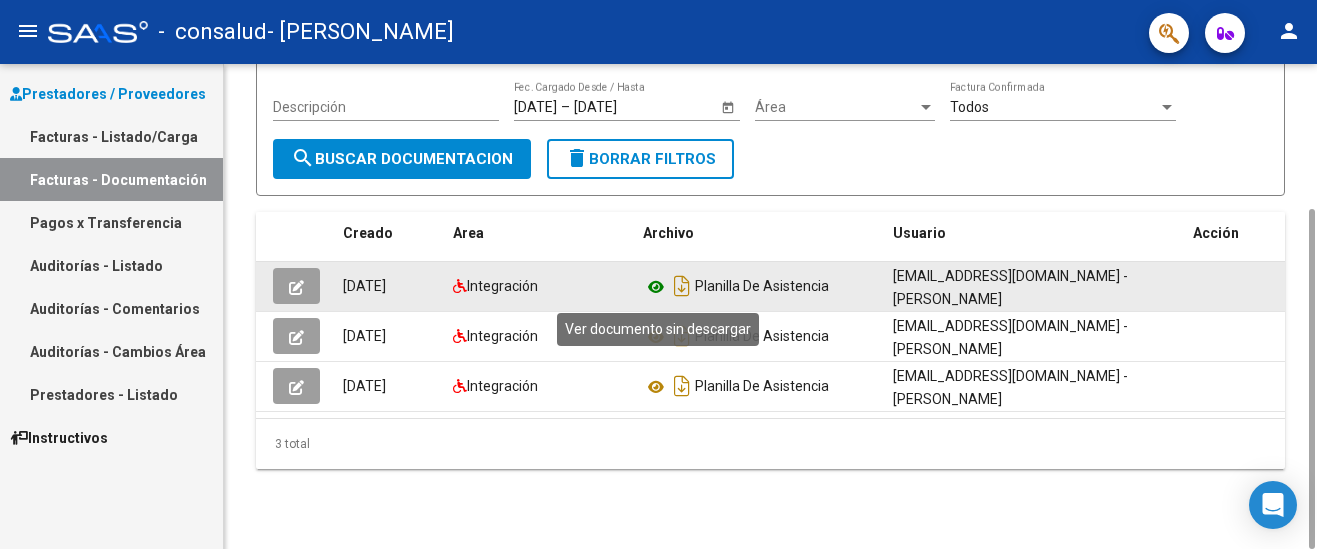 click 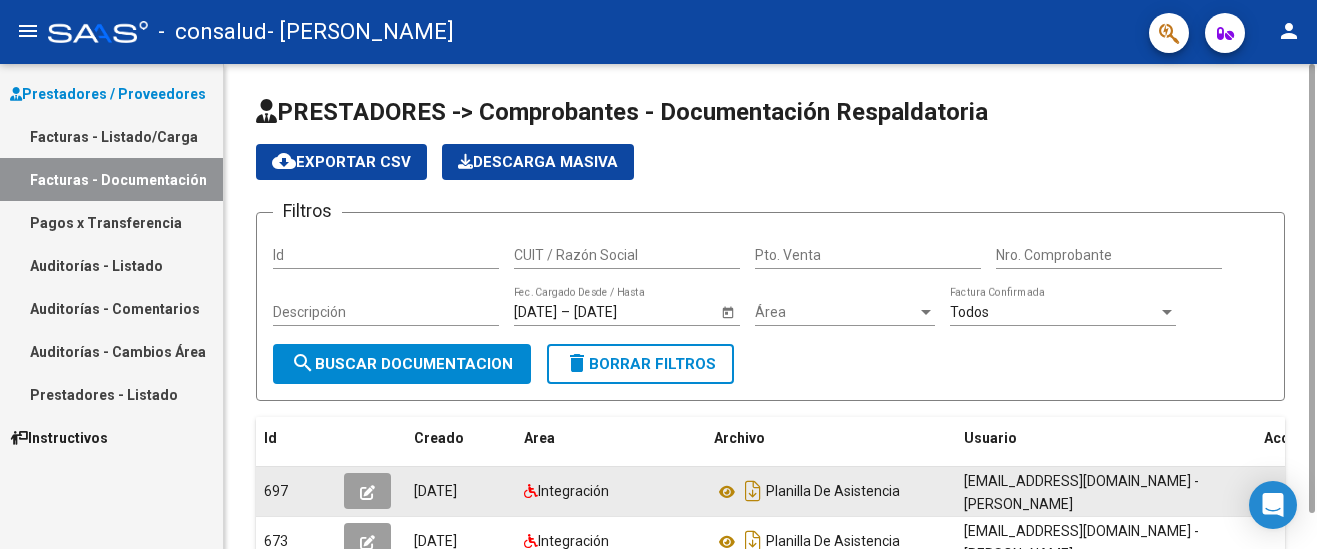 scroll, scrollTop: 0, scrollLeft: 0, axis: both 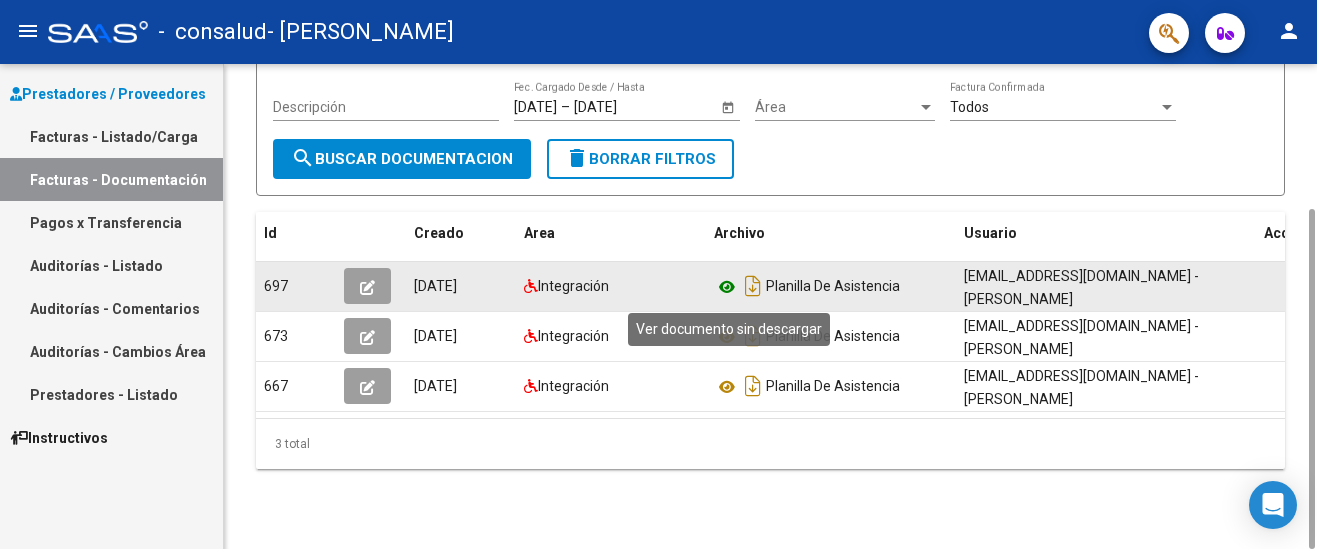 click 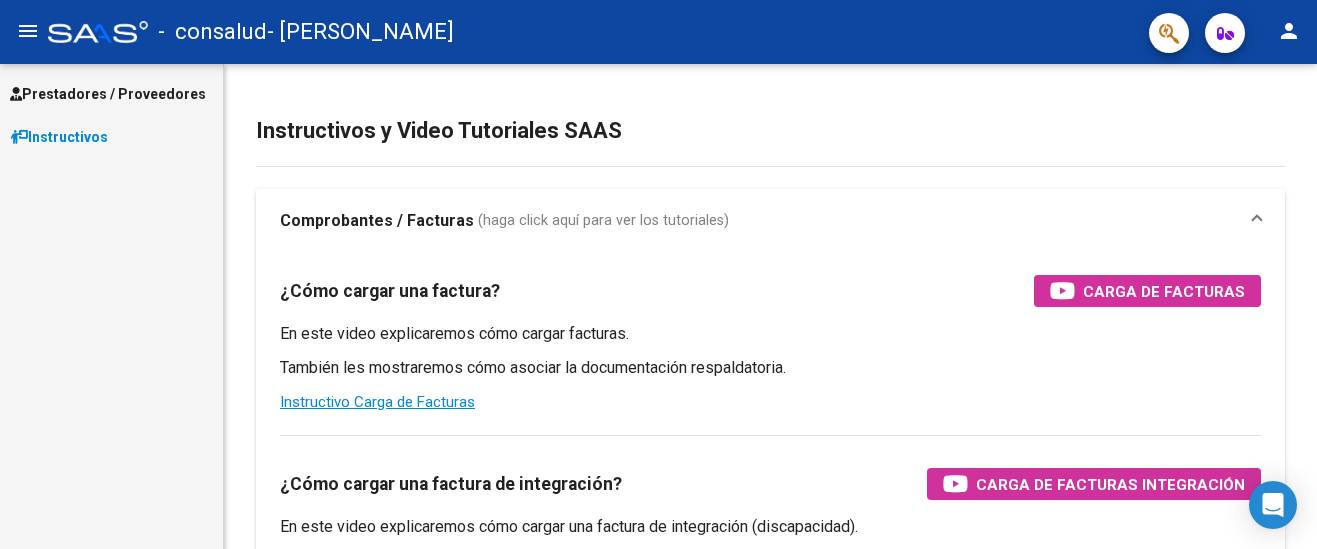 scroll, scrollTop: 0, scrollLeft: 0, axis: both 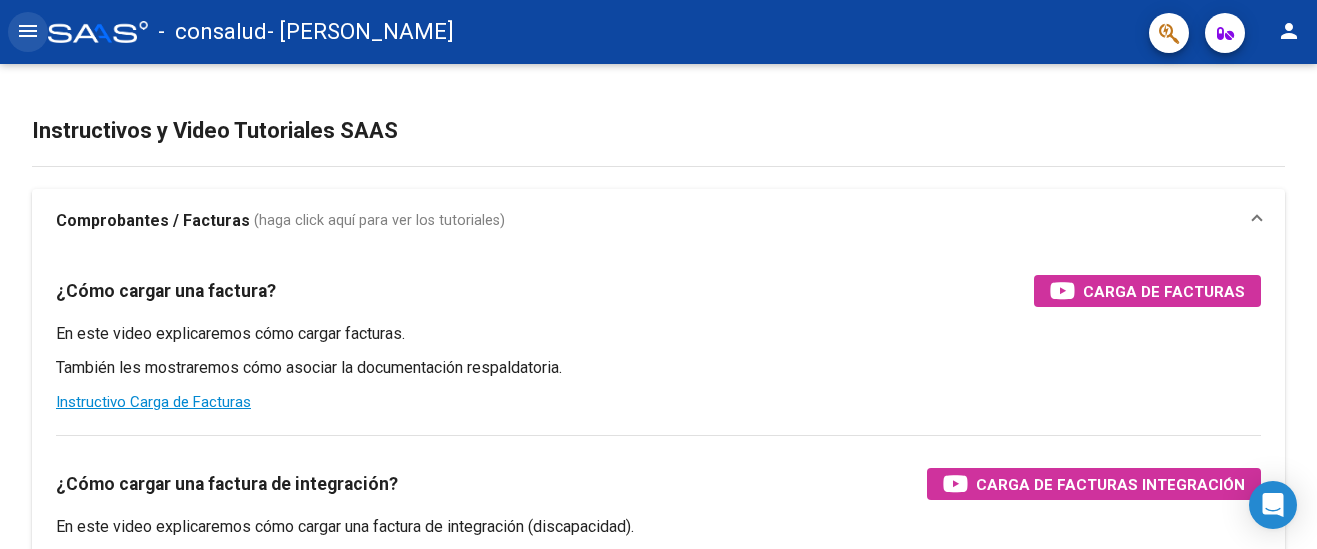 click on "menu" 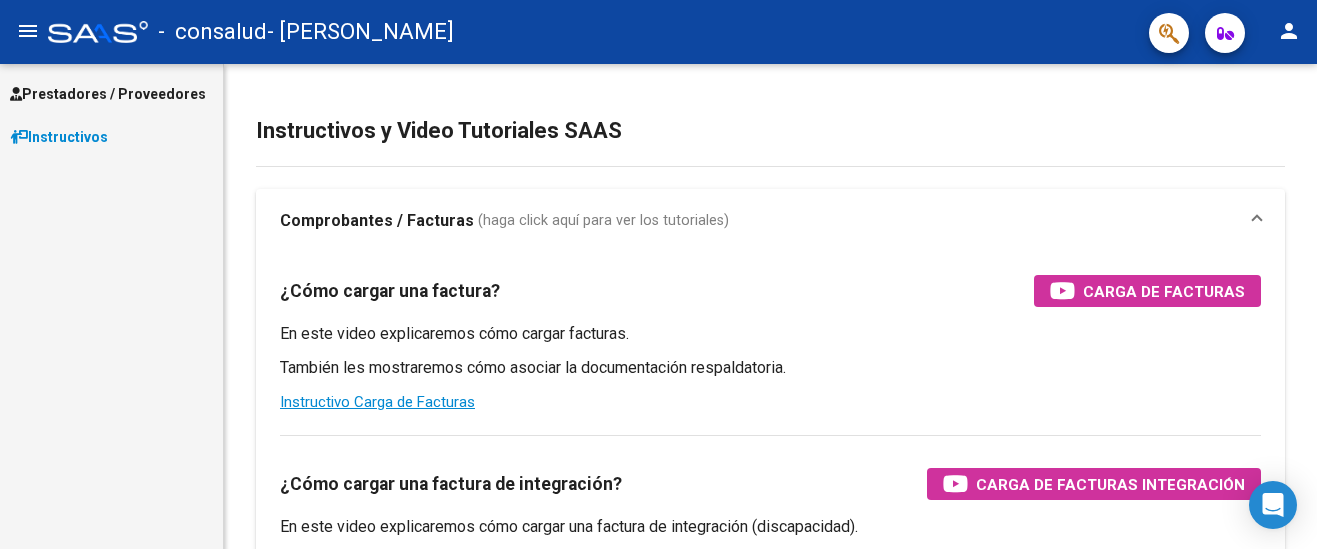 click on "menu" 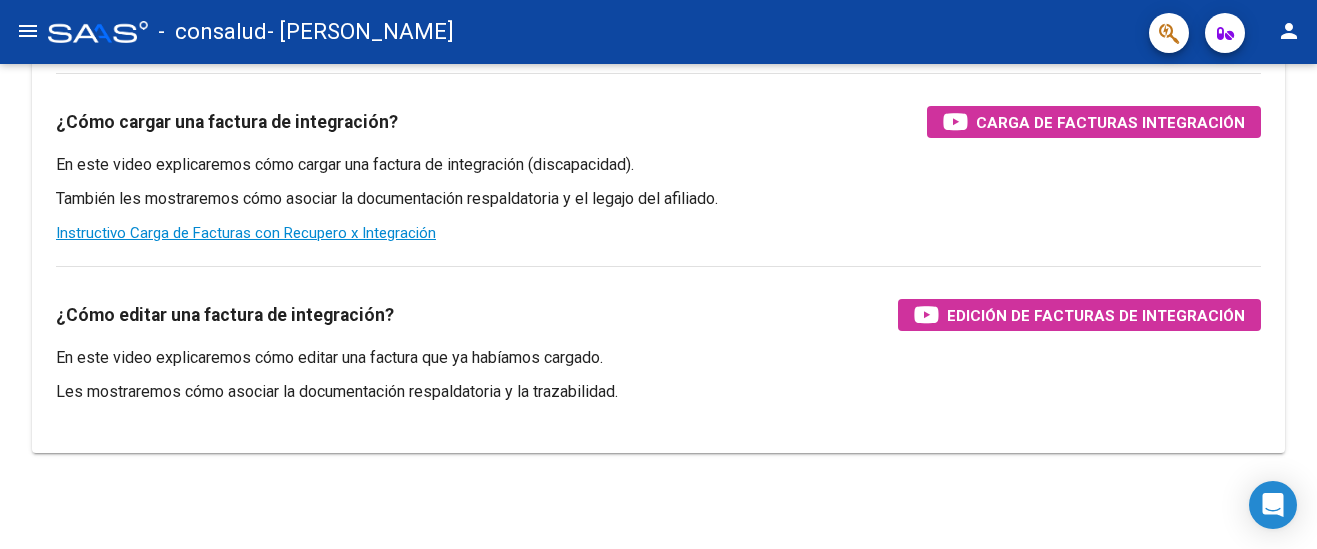 scroll, scrollTop: 0, scrollLeft: 0, axis: both 